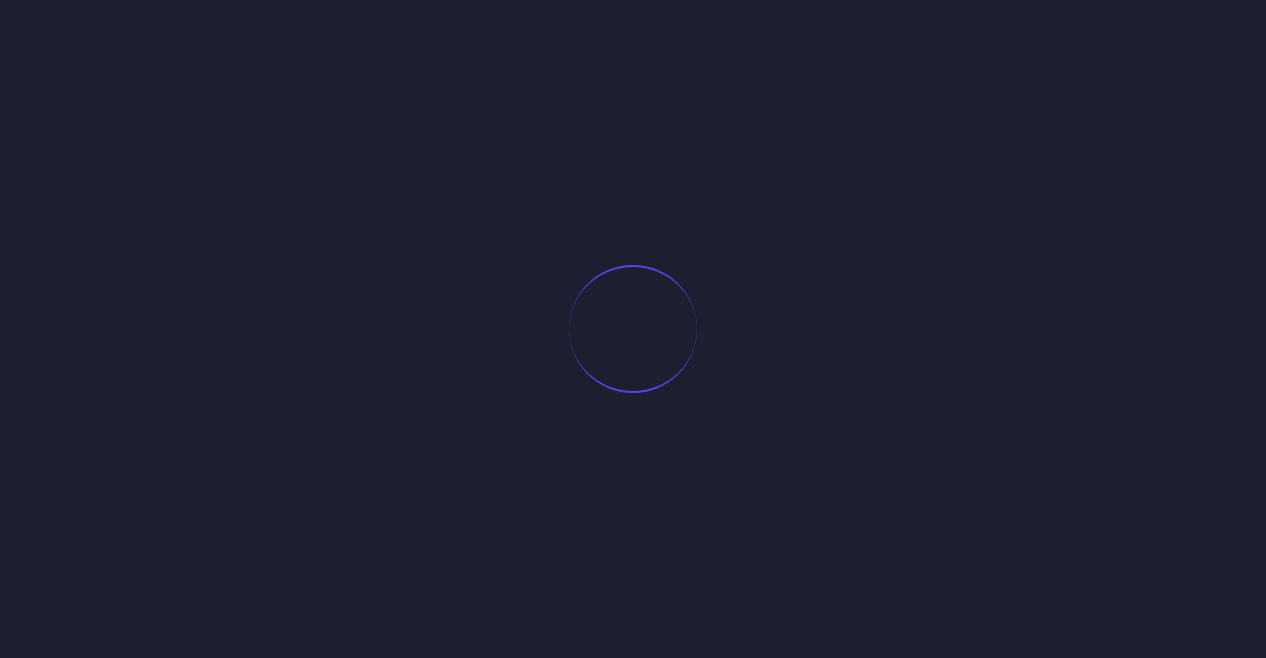 scroll, scrollTop: 0, scrollLeft: 0, axis: both 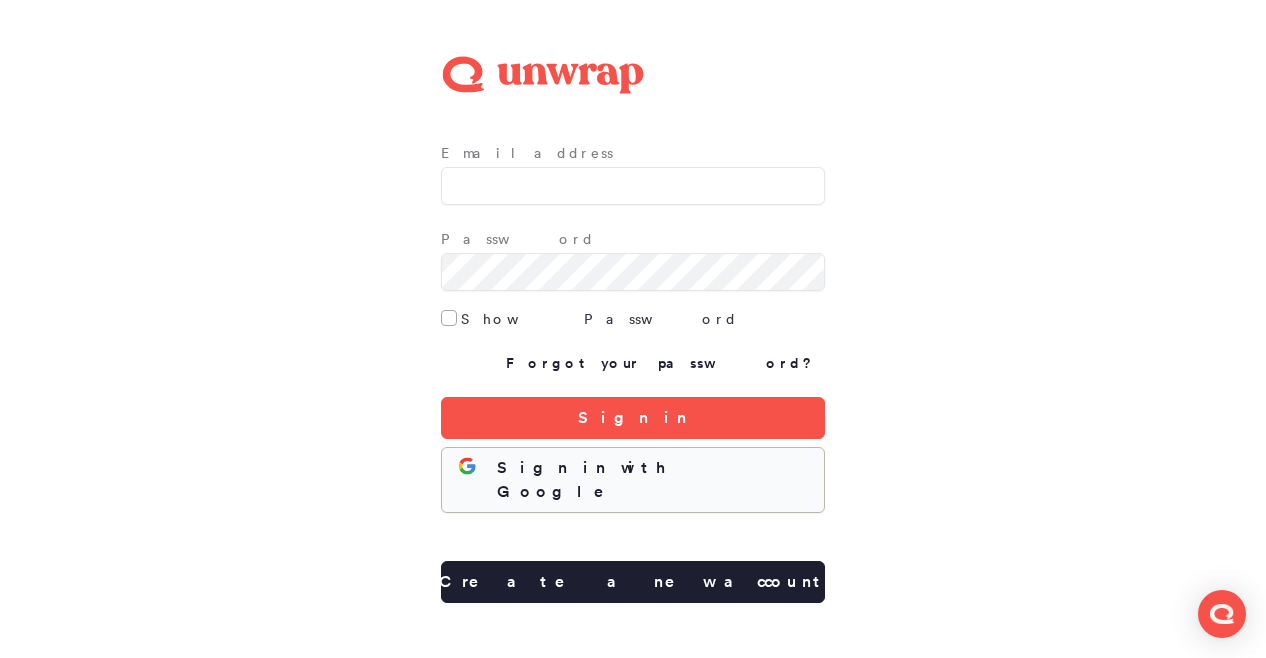 click on "Sign in with Google" at bounding box center [652, 480] 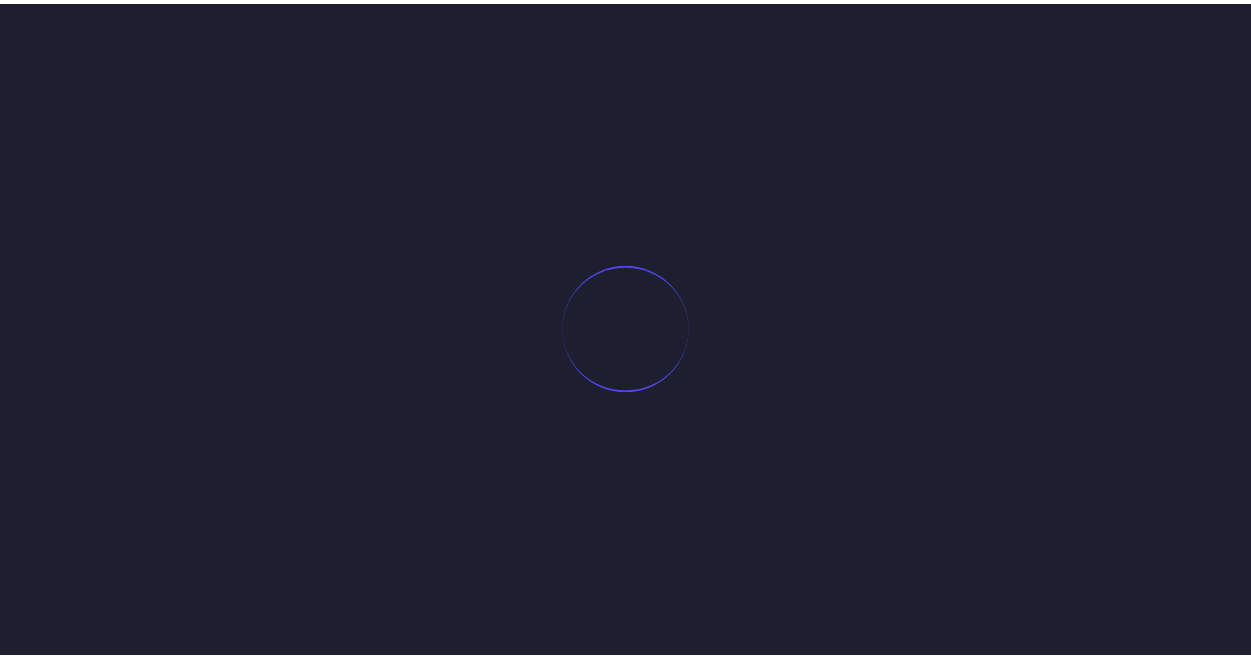 scroll, scrollTop: 0, scrollLeft: 0, axis: both 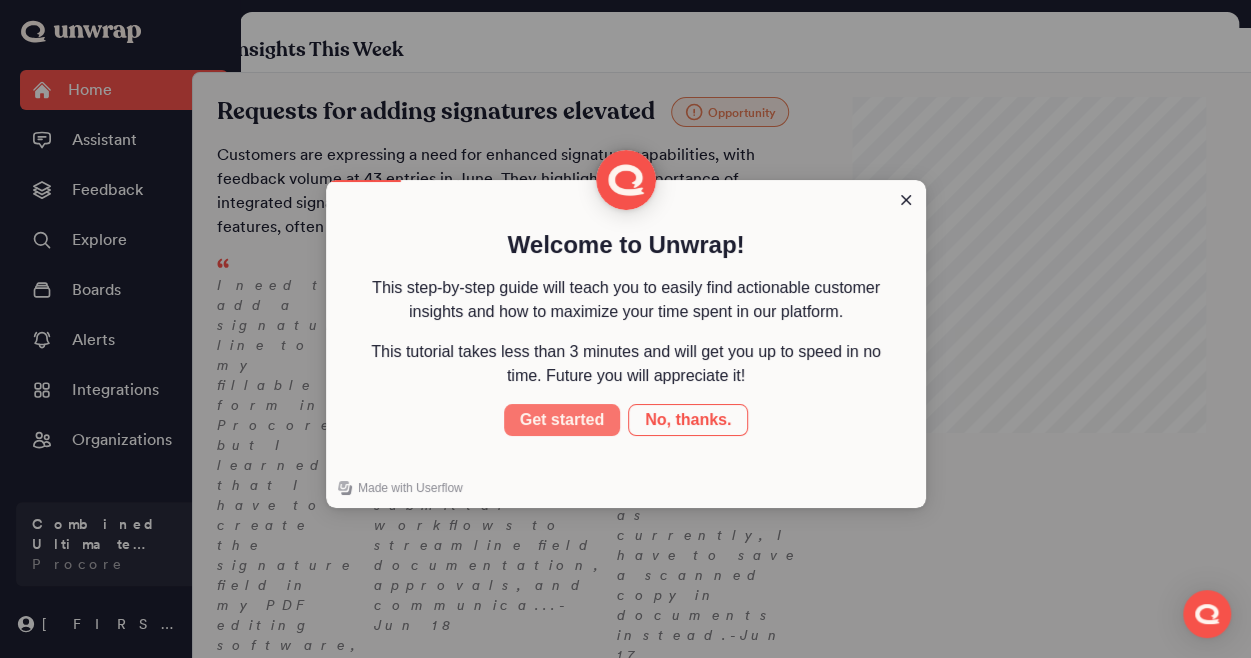 click on "Get started" at bounding box center (562, 420) 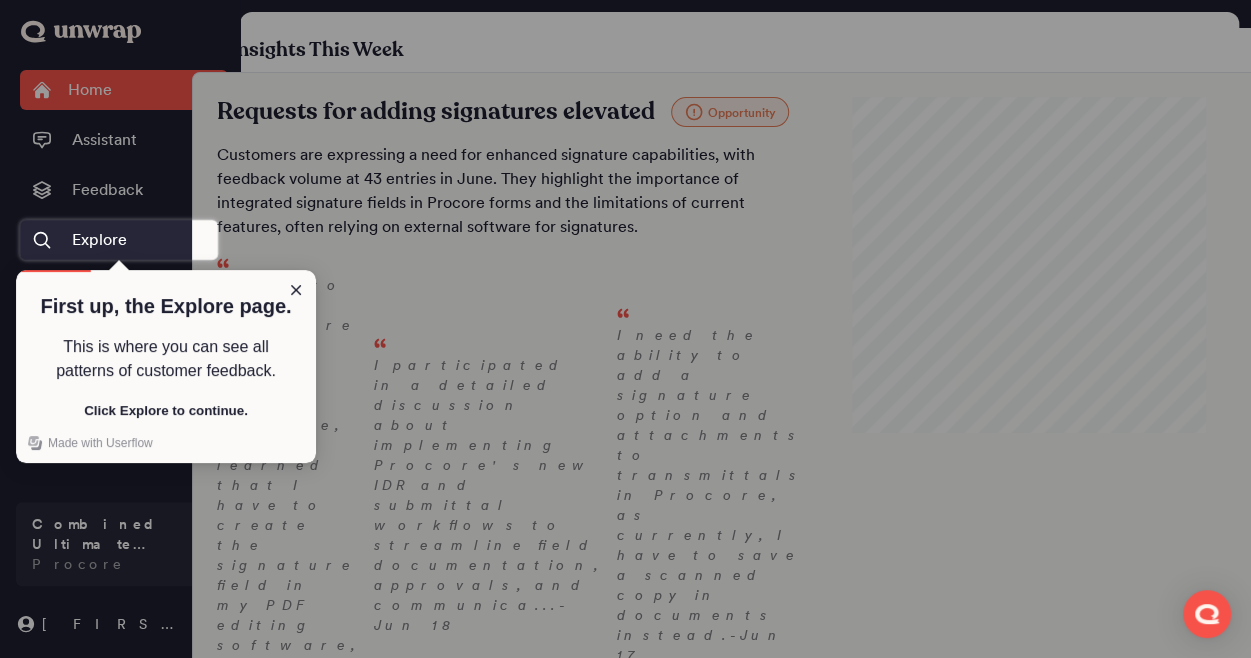 click on "Explore" at bounding box center [99, 240] 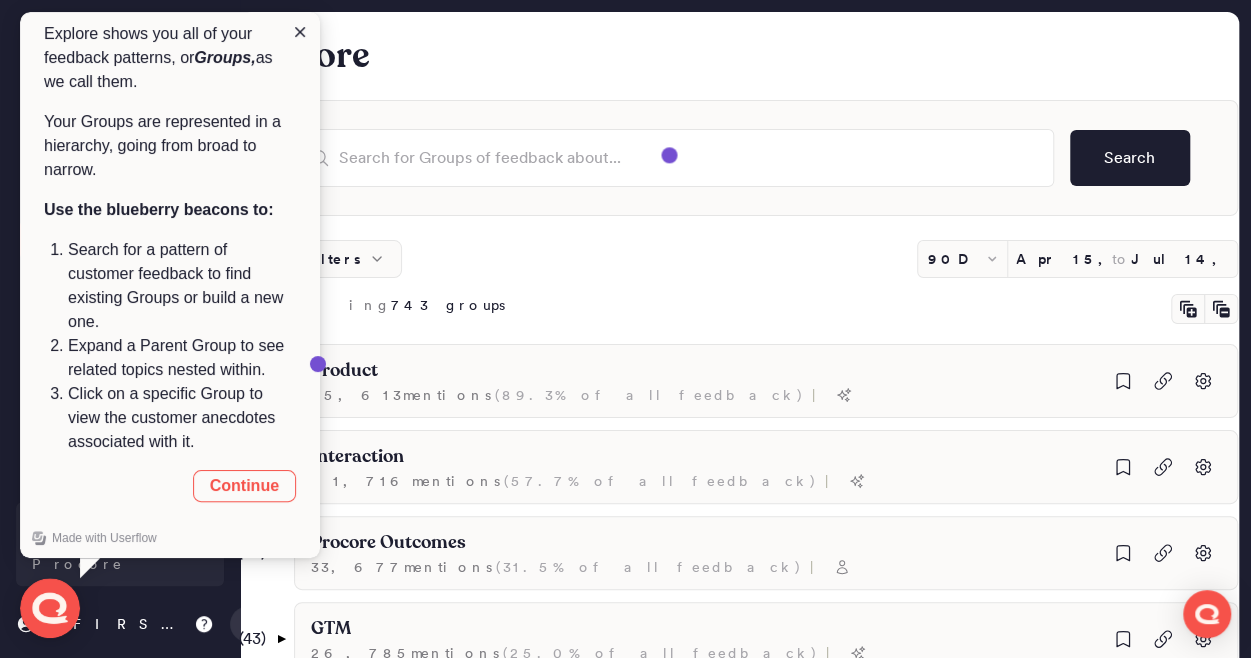 scroll, scrollTop: 0, scrollLeft: 0, axis: both 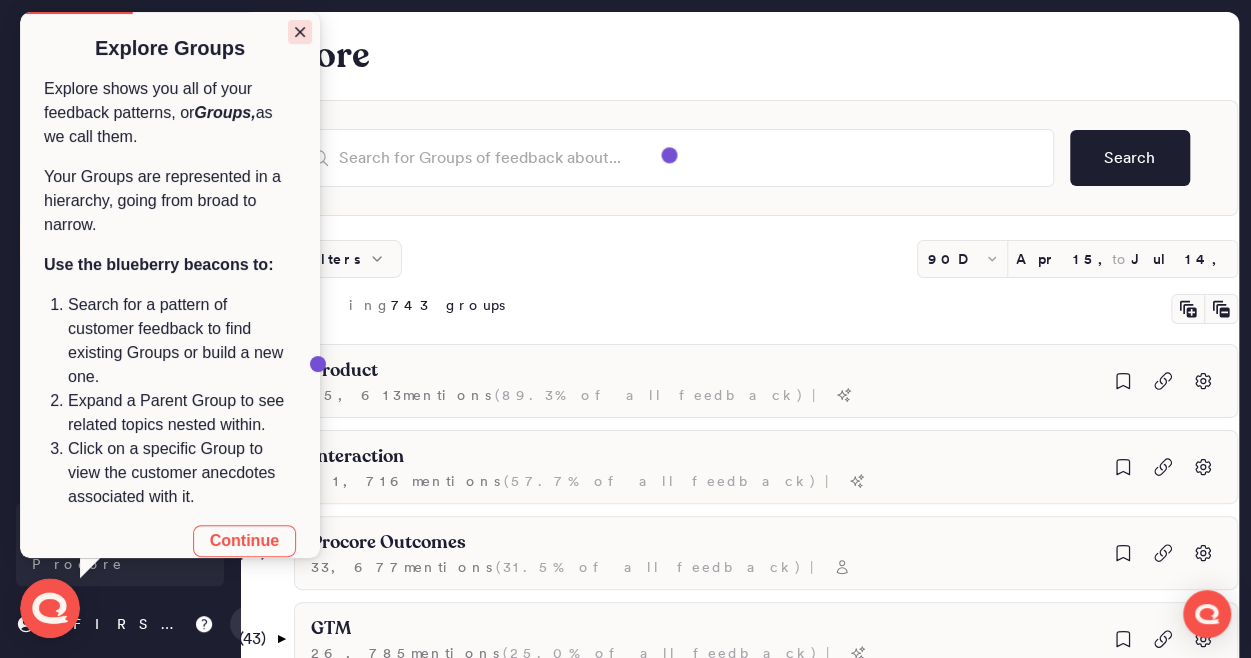click 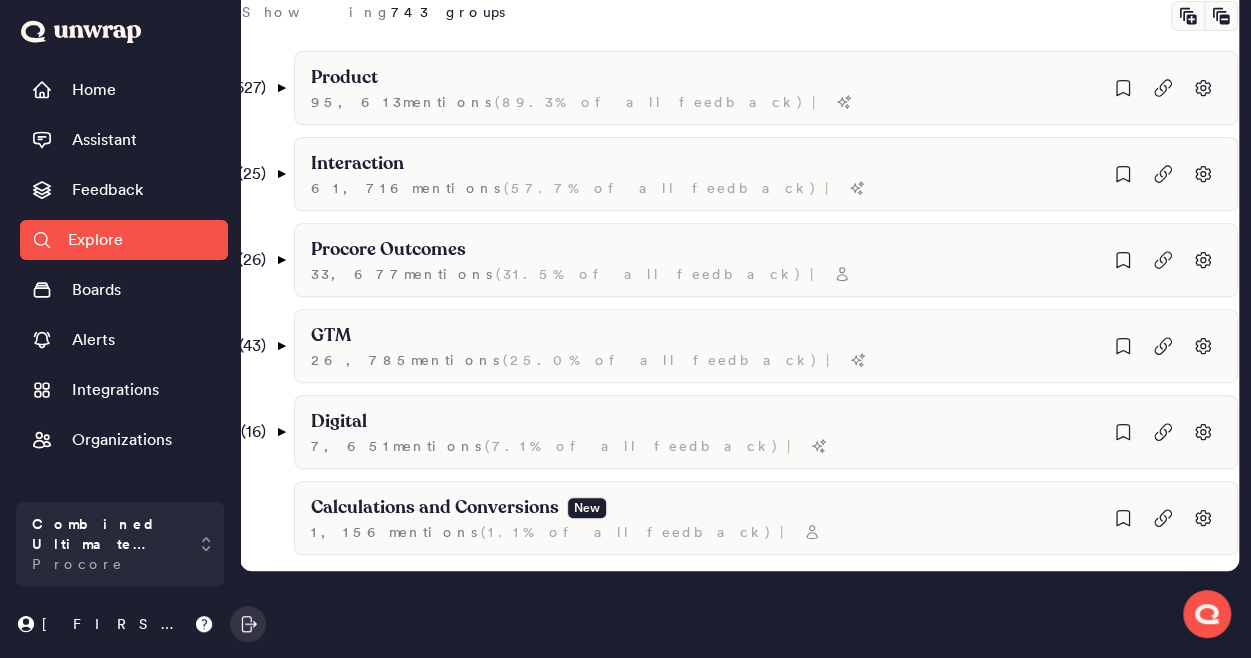 scroll, scrollTop: 211, scrollLeft: 0, axis: vertical 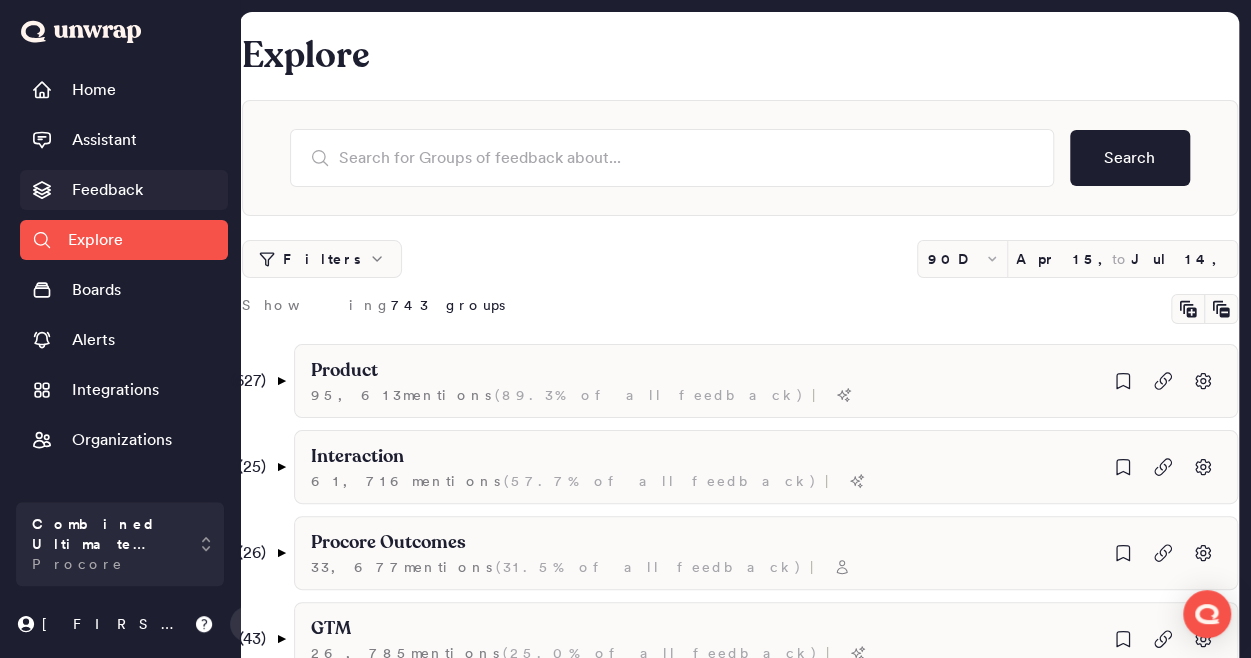 click on "Feedback" at bounding box center (124, 190) 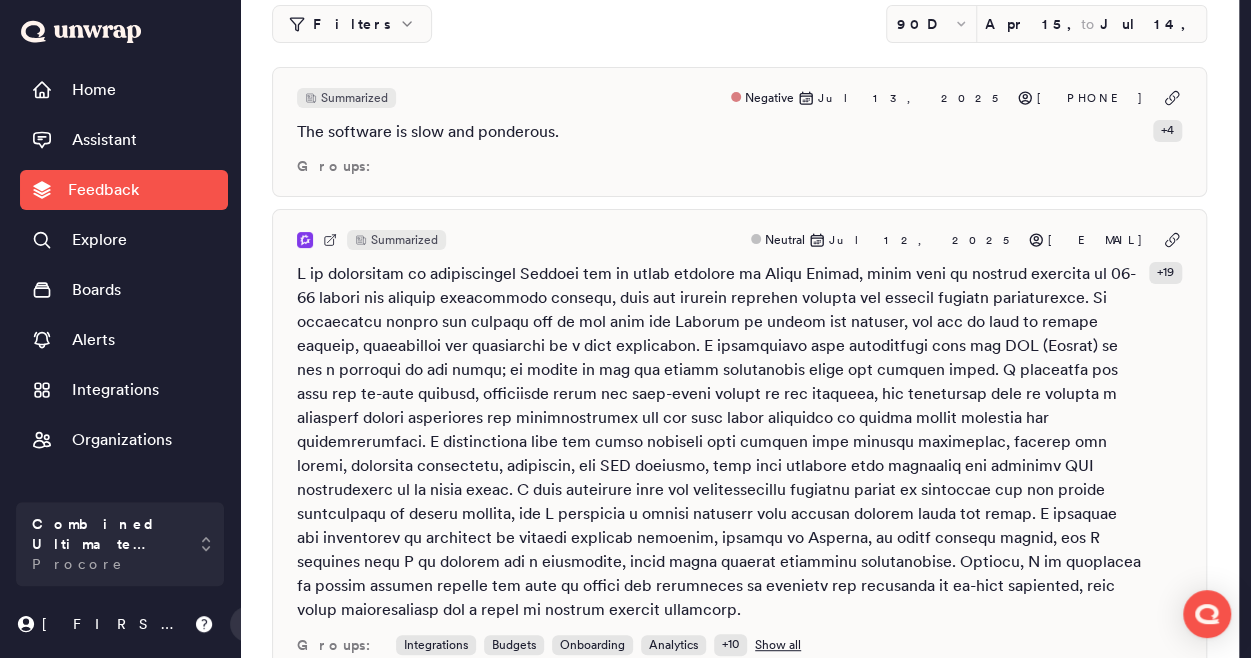 scroll, scrollTop: 162, scrollLeft: 0, axis: vertical 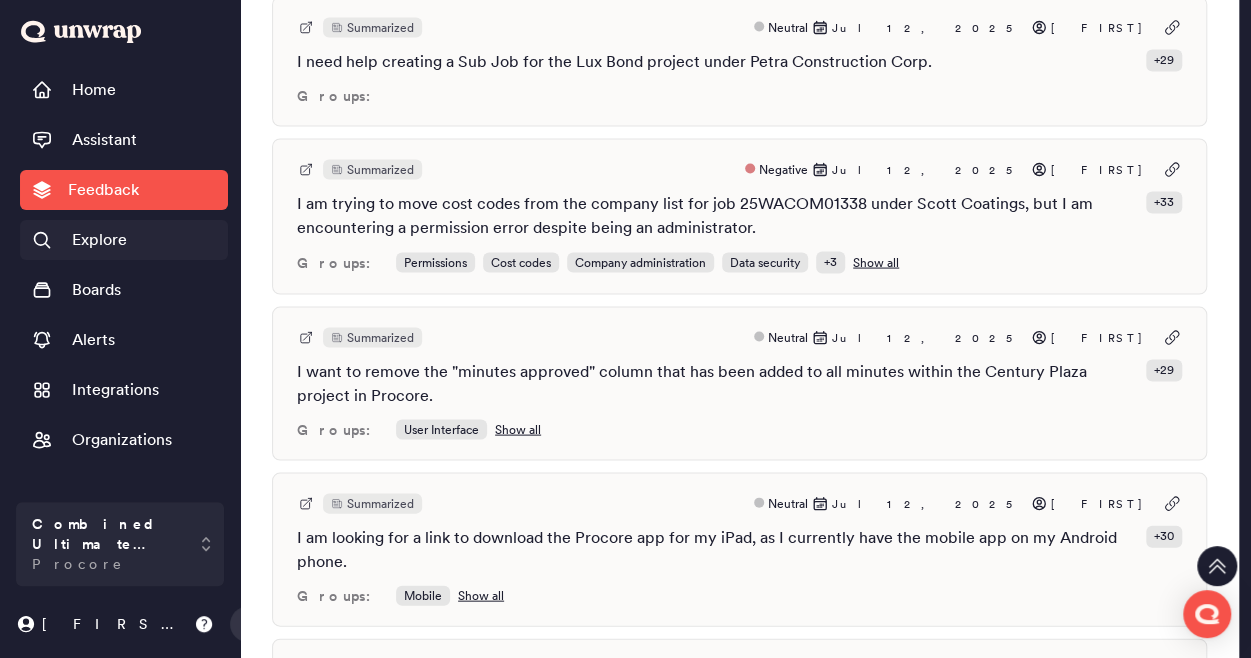 click on "Explore" at bounding box center [124, 240] 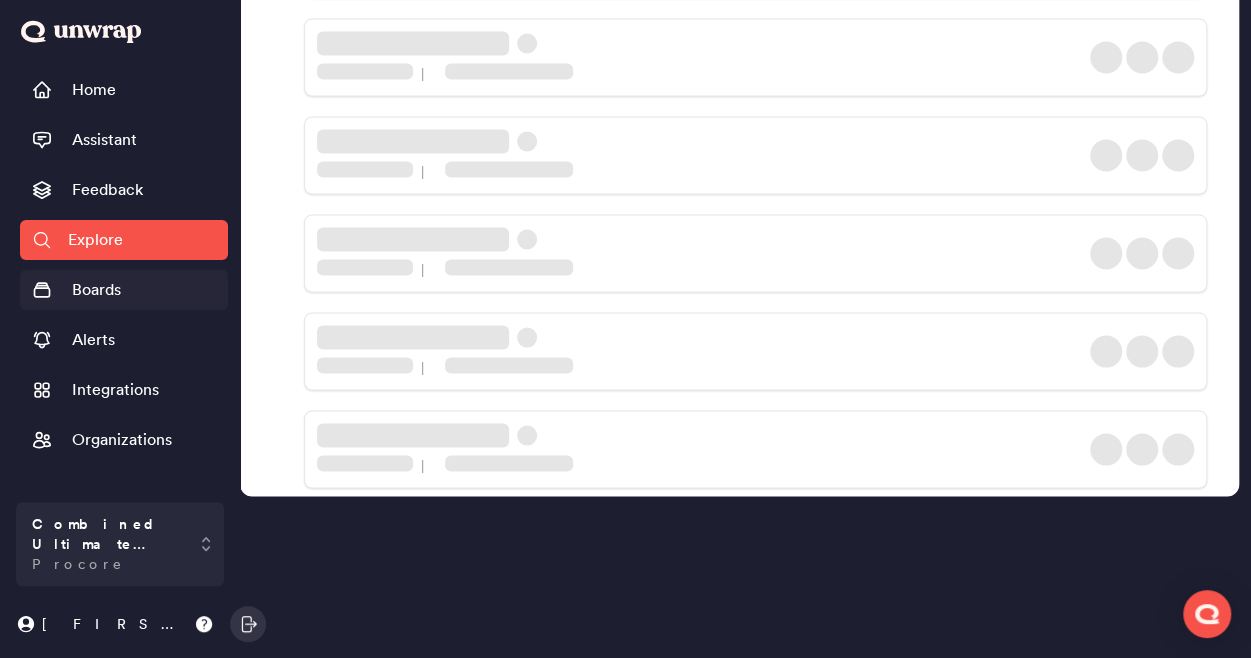 scroll, scrollTop: 1638, scrollLeft: 0, axis: vertical 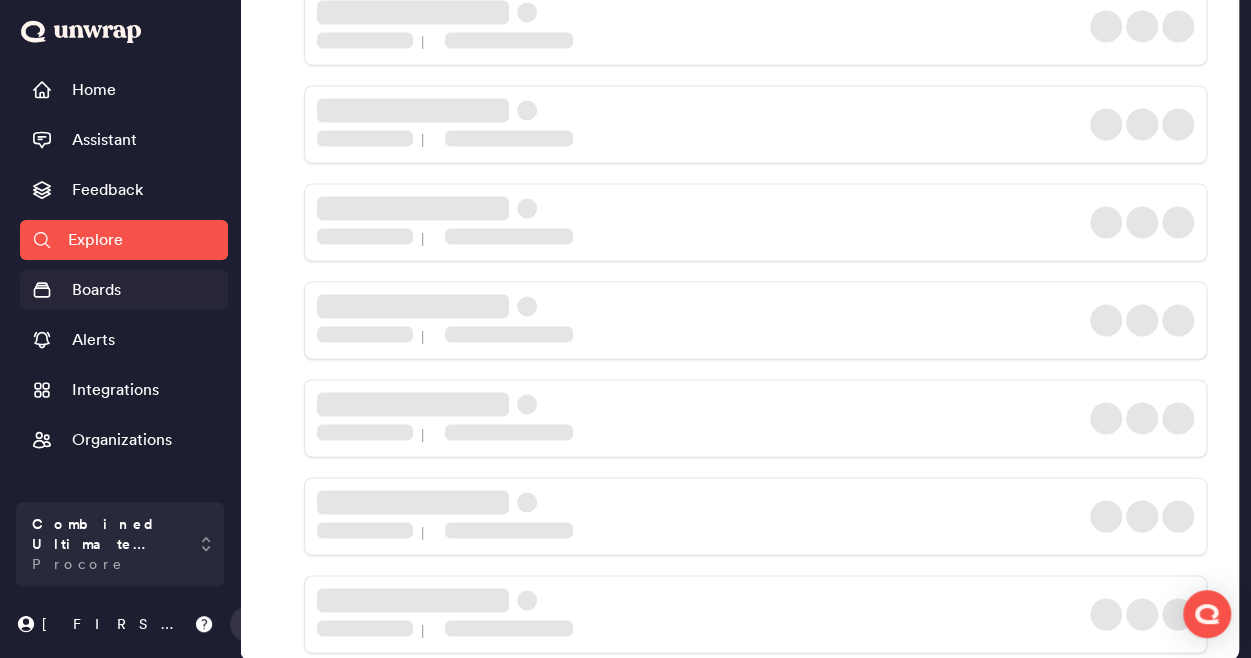 click on "Boards" at bounding box center [96, 290] 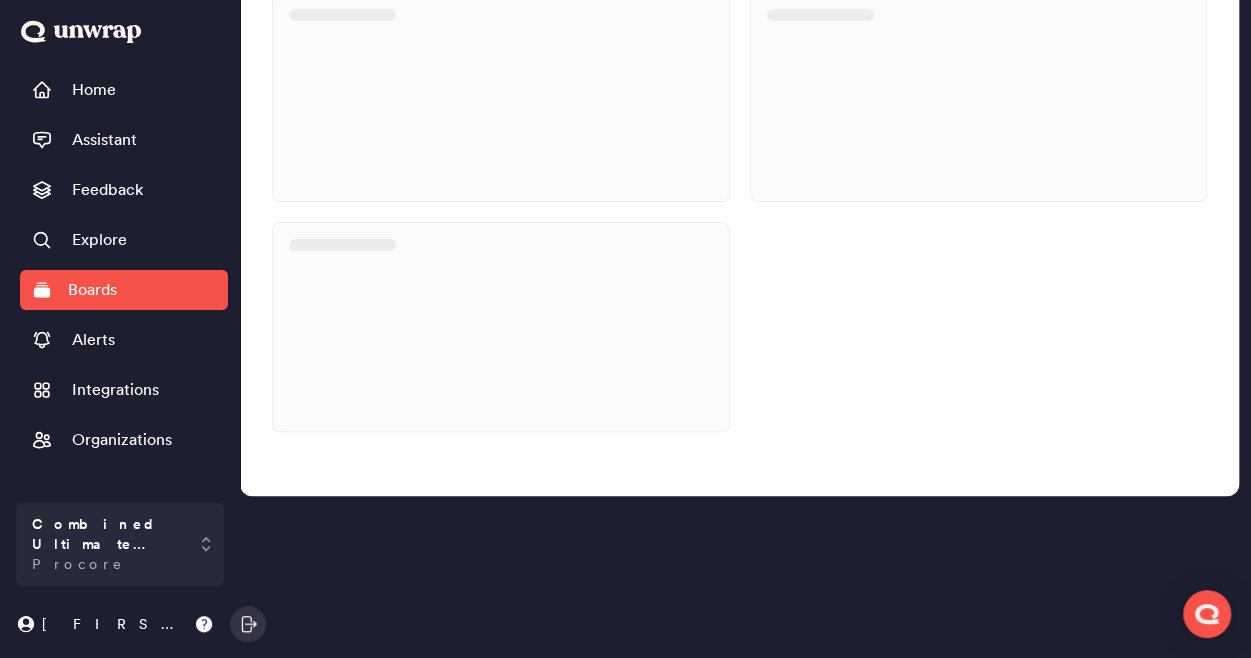 scroll, scrollTop: 0, scrollLeft: 0, axis: both 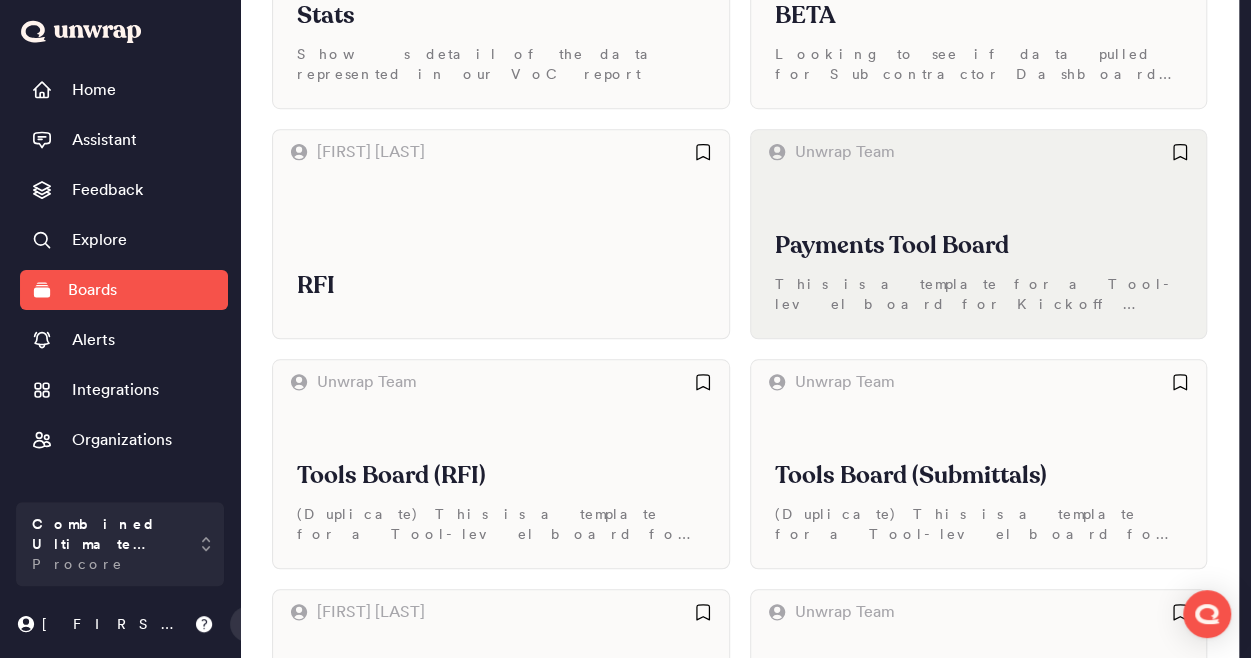 click on "Payments Tool Board" at bounding box center [979, 246] 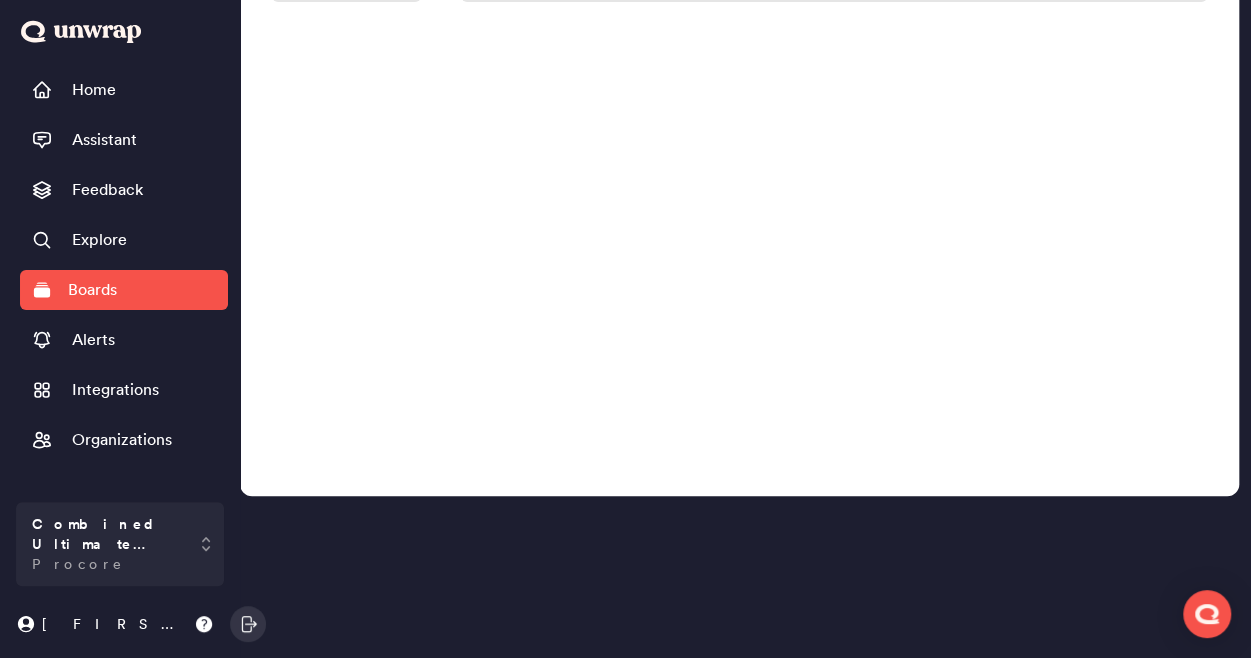 scroll, scrollTop: 0, scrollLeft: 0, axis: both 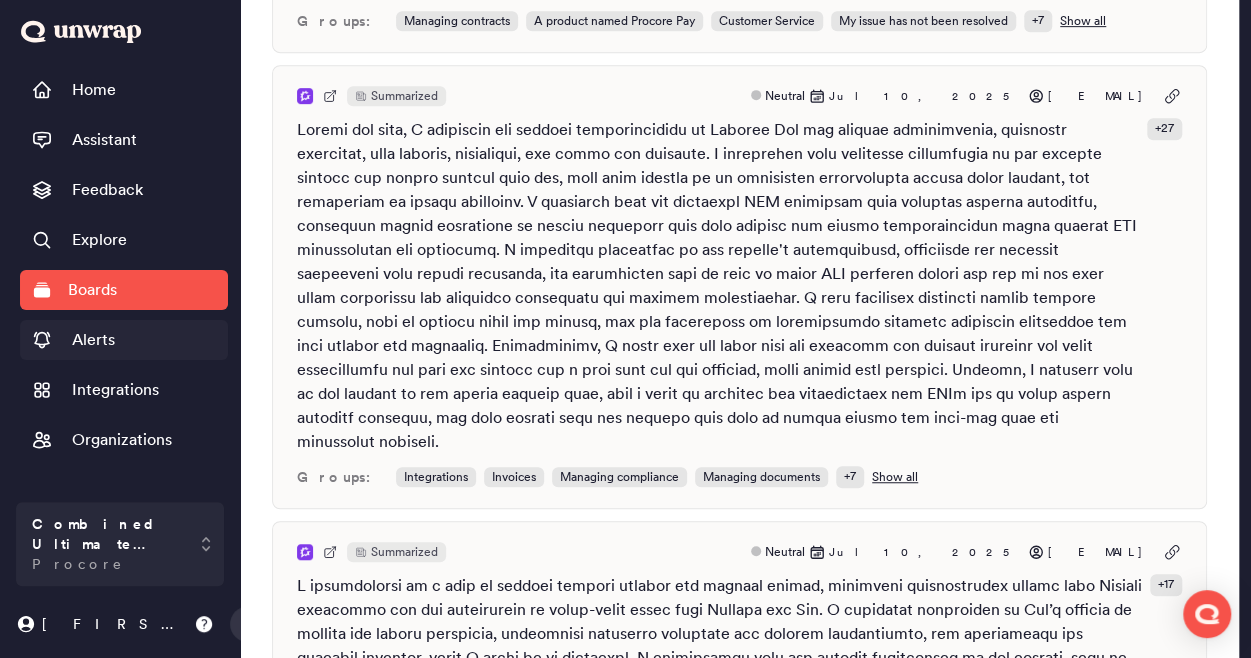 click on "Alerts" at bounding box center (93, 340) 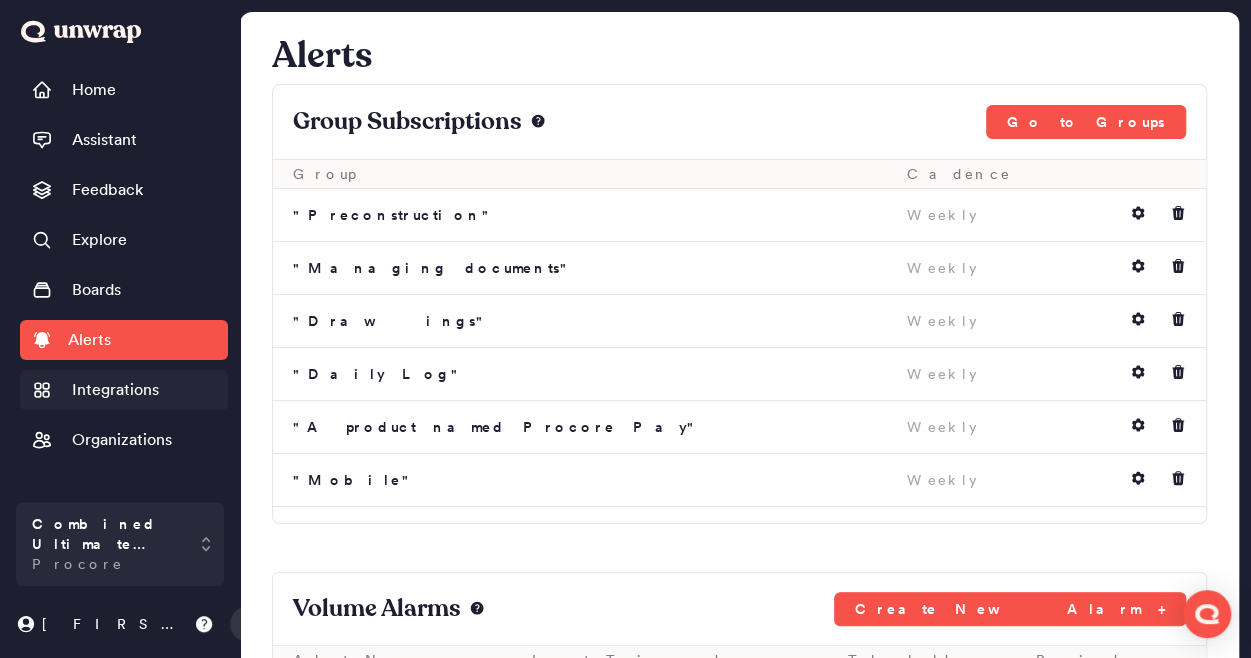 click on "Integrations" at bounding box center [115, 390] 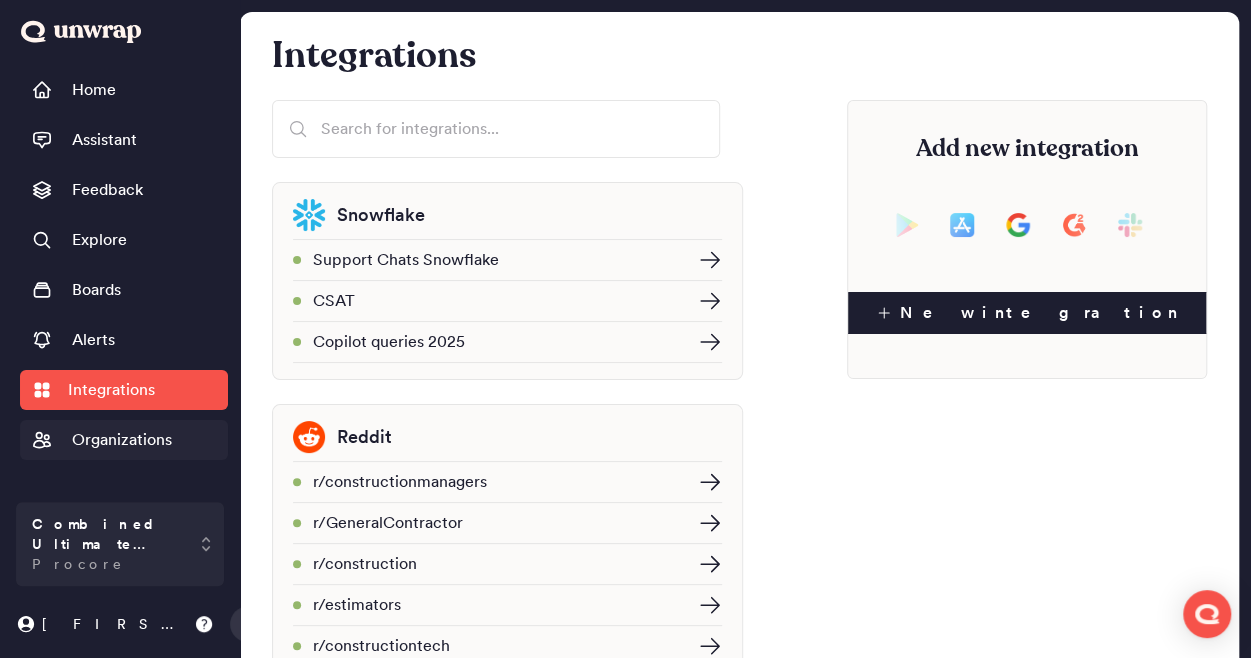 click on "Organizations" at bounding box center [122, 440] 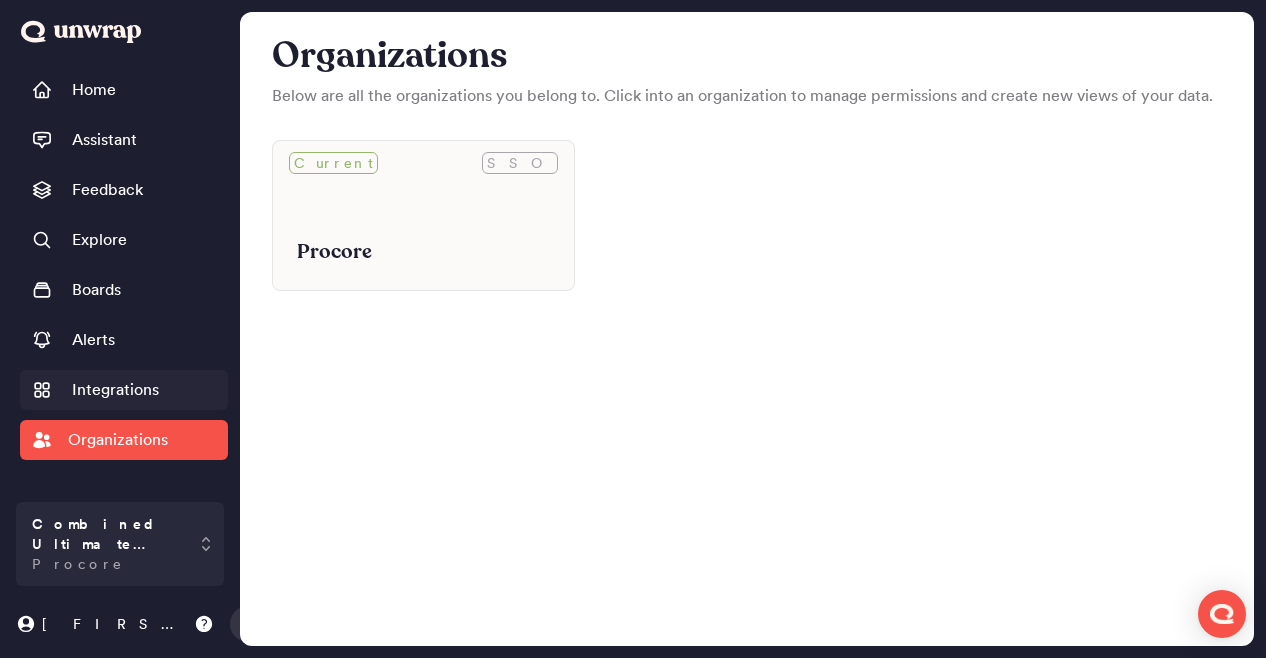 click on "Integrations" at bounding box center (115, 390) 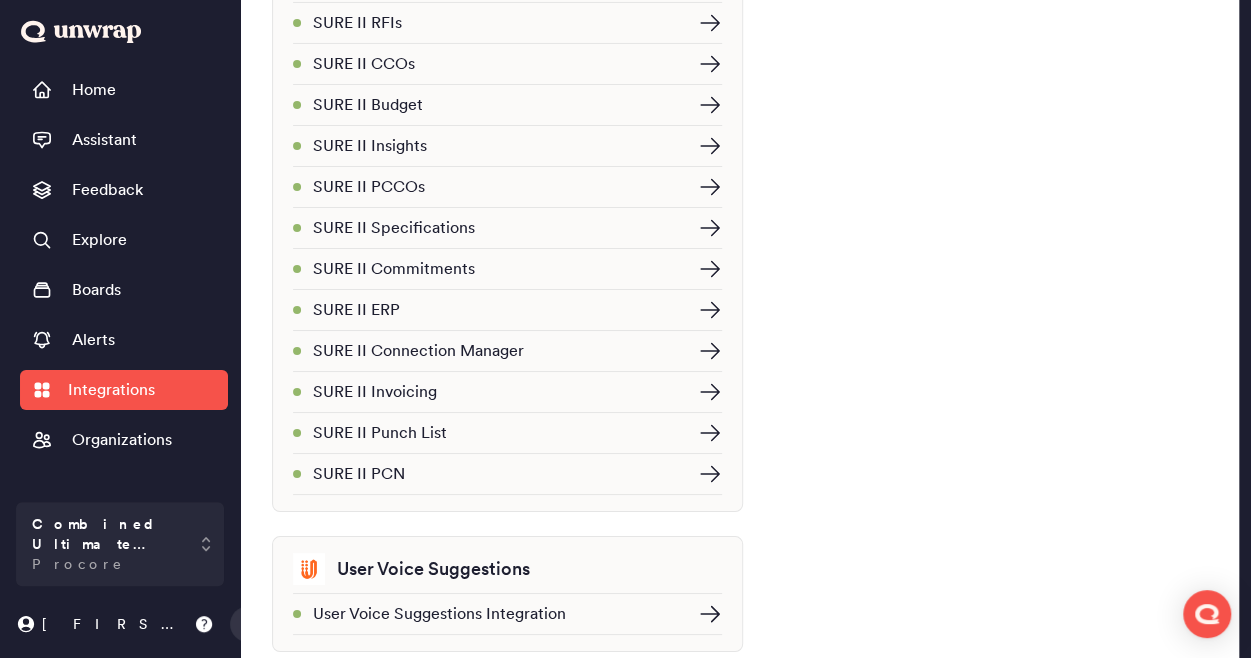 scroll, scrollTop: 3669, scrollLeft: 0, axis: vertical 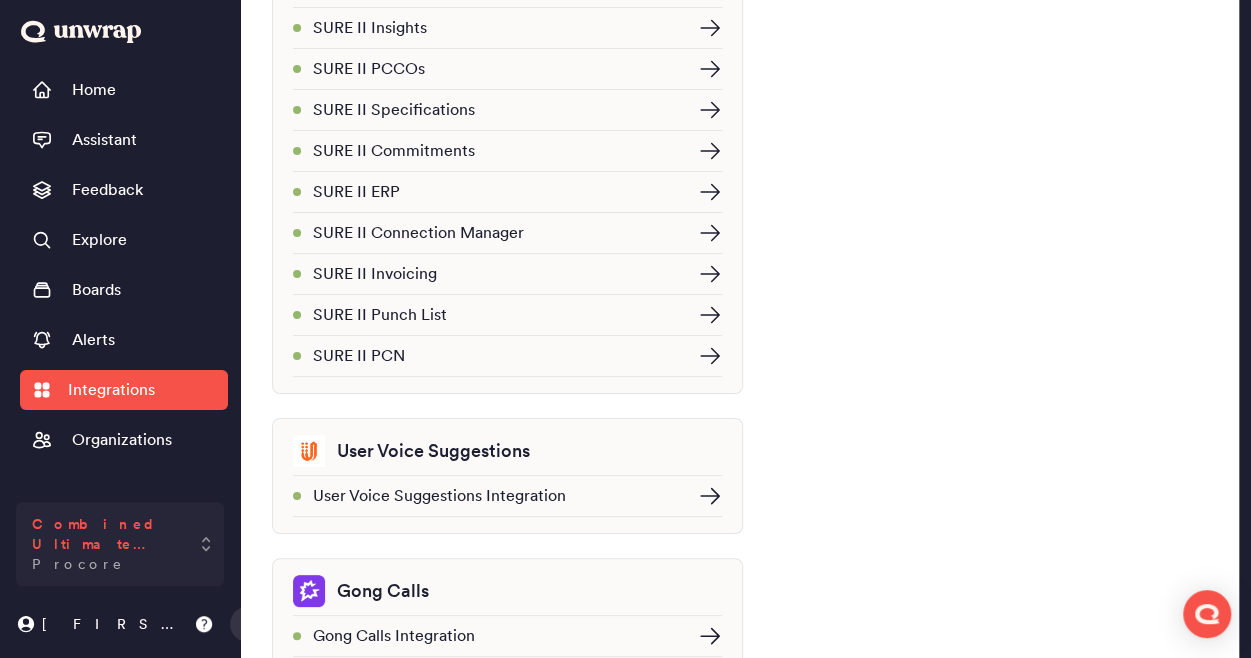 click on "Combined Ultimate View" at bounding box center [106, 534] 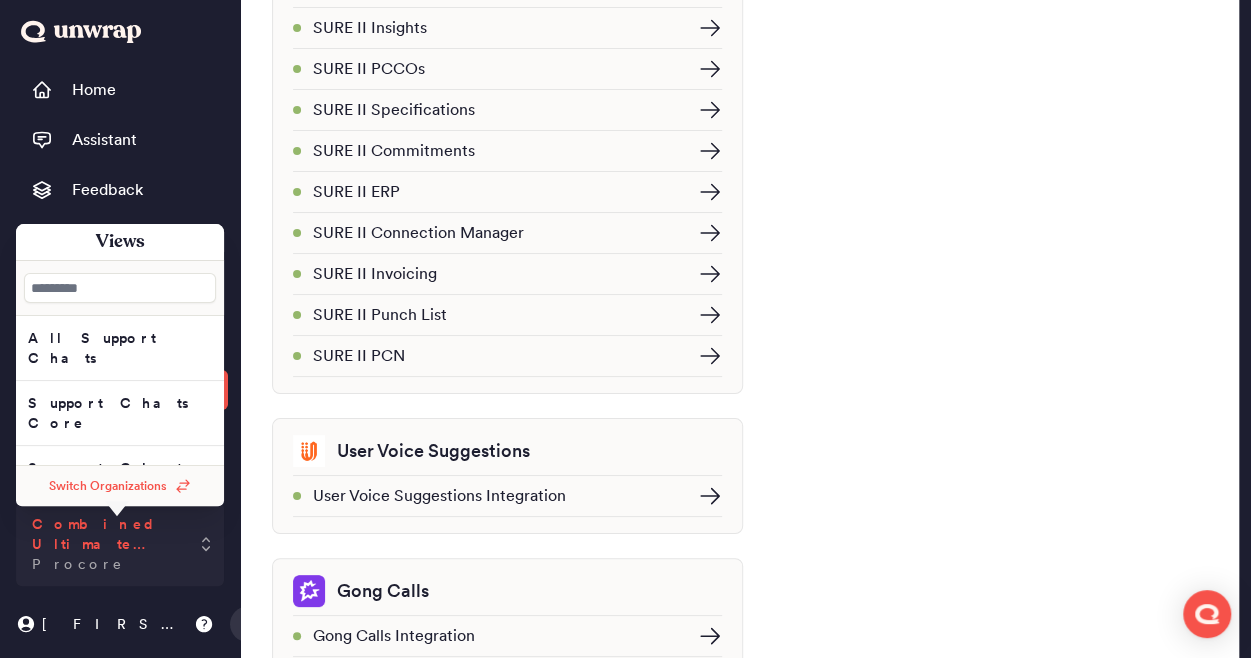 click on "Combined Ultimate View" at bounding box center (106, 534) 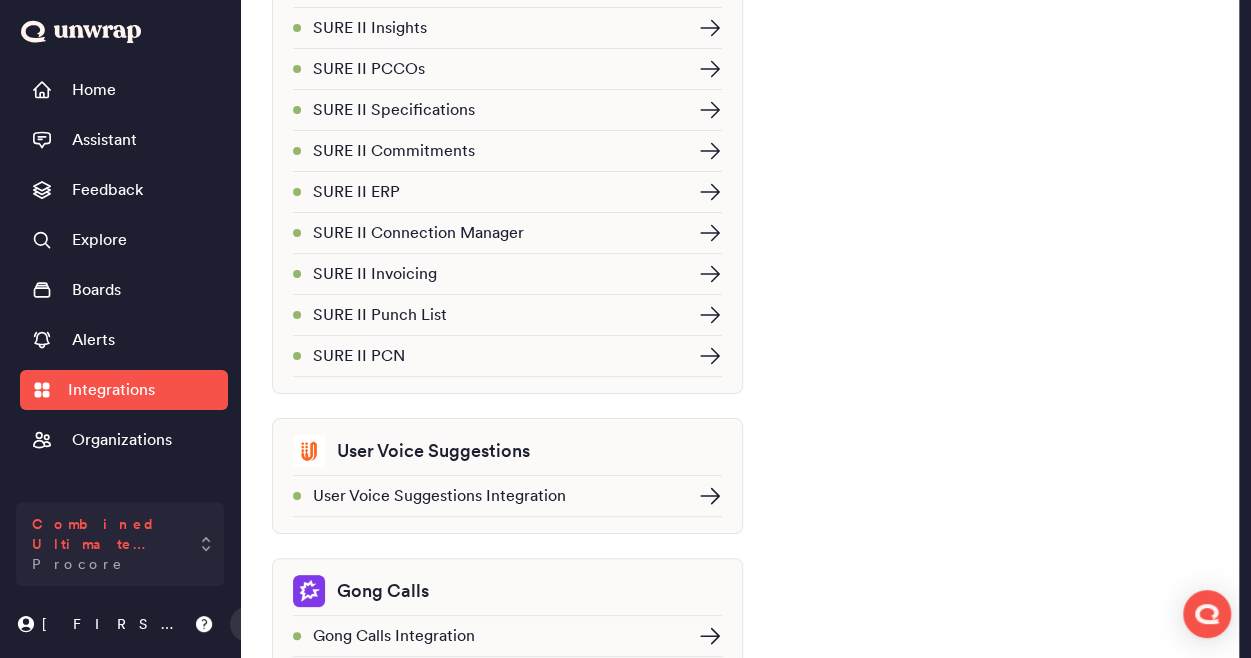click on "Combined Ultimate View" at bounding box center [106, 534] 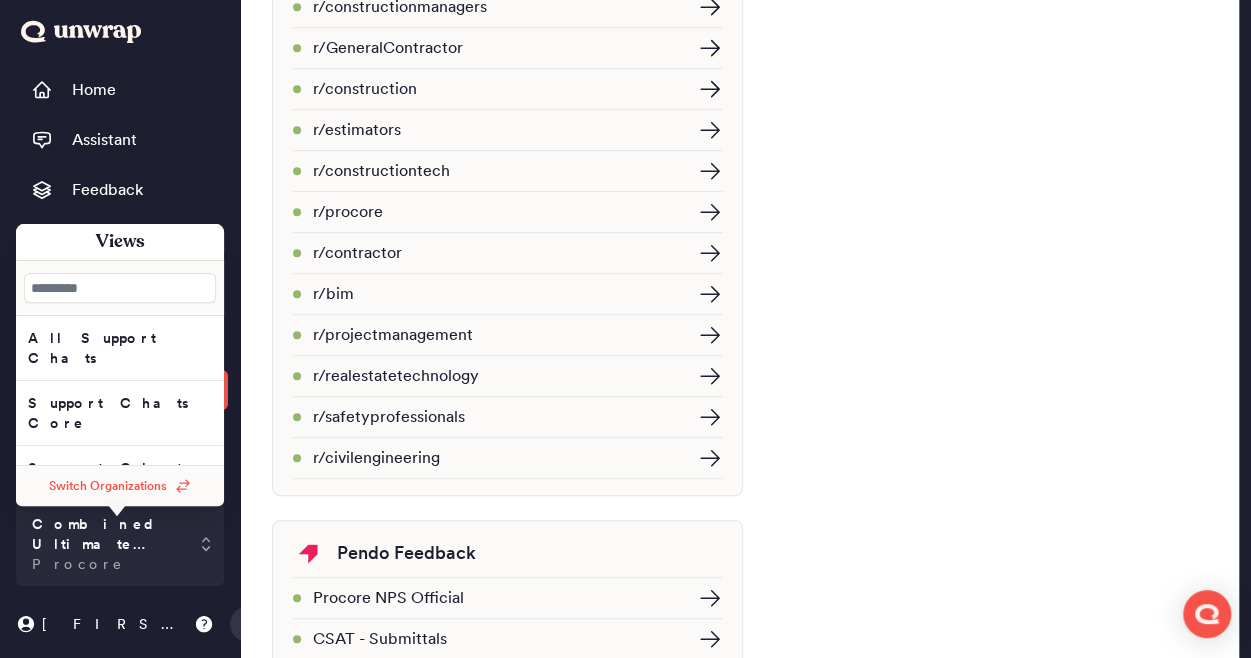 scroll, scrollTop: 0, scrollLeft: 0, axis: both 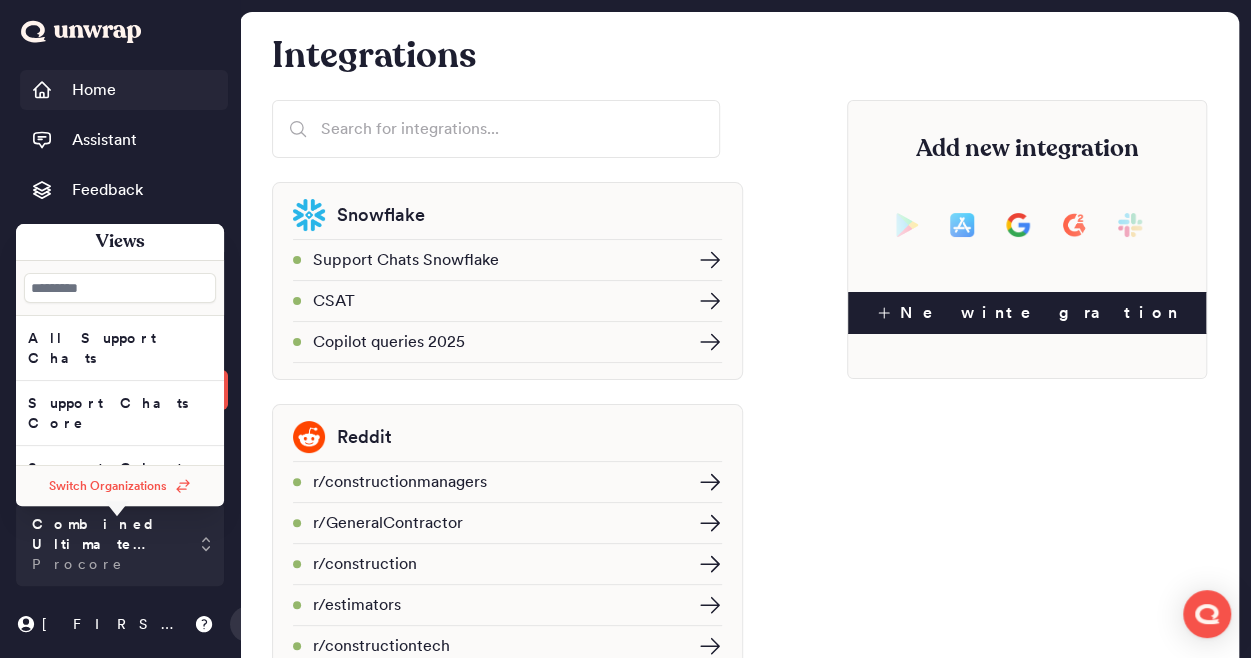 click on "Home" at bounding box center [94, 90] 